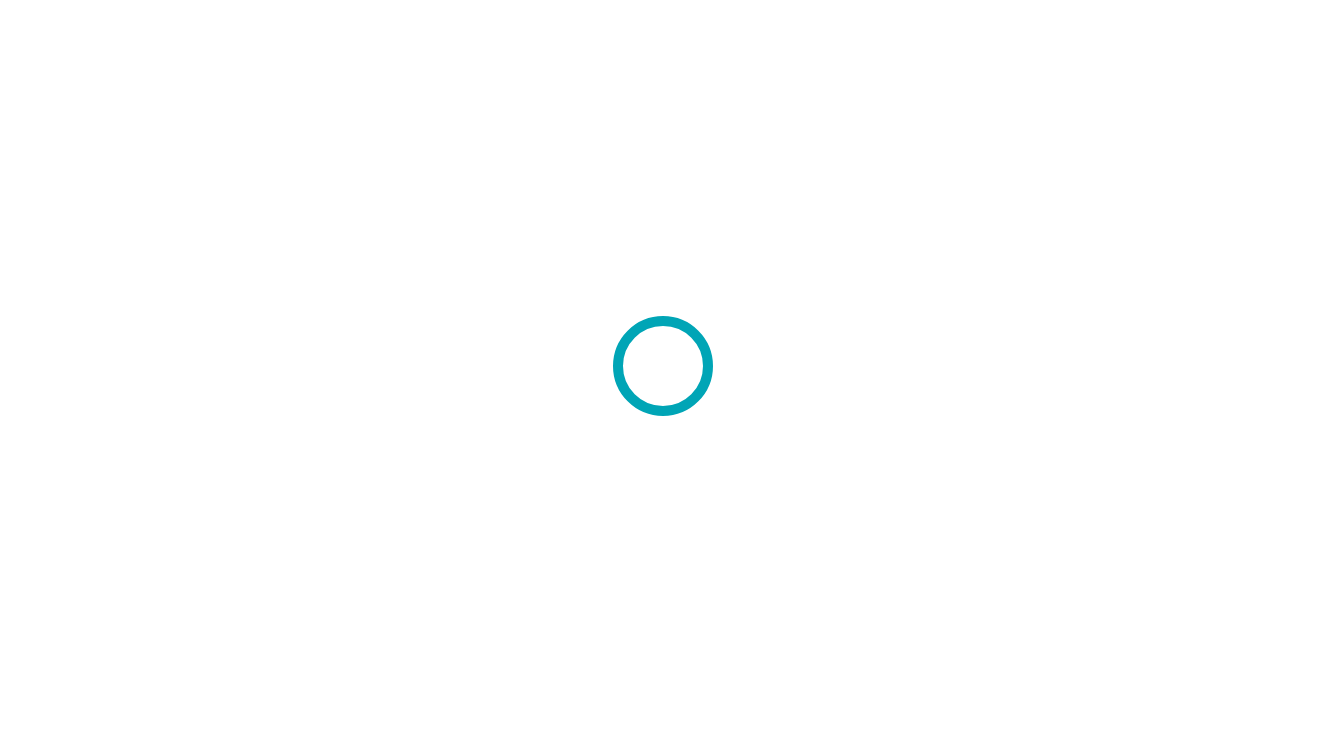 scroll, scrollTop: 0, scrollLeft: 0, axis: both 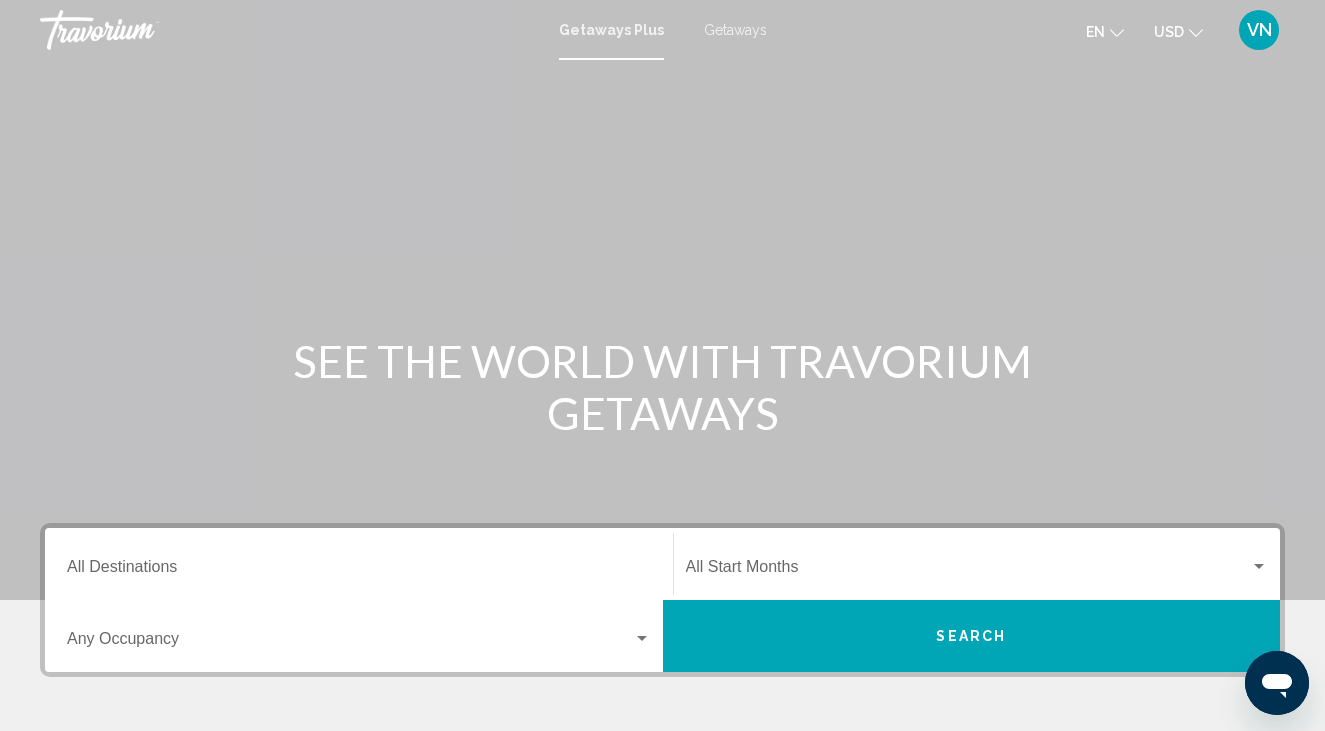 click on "Getaways" at bounding box center [735, 30] 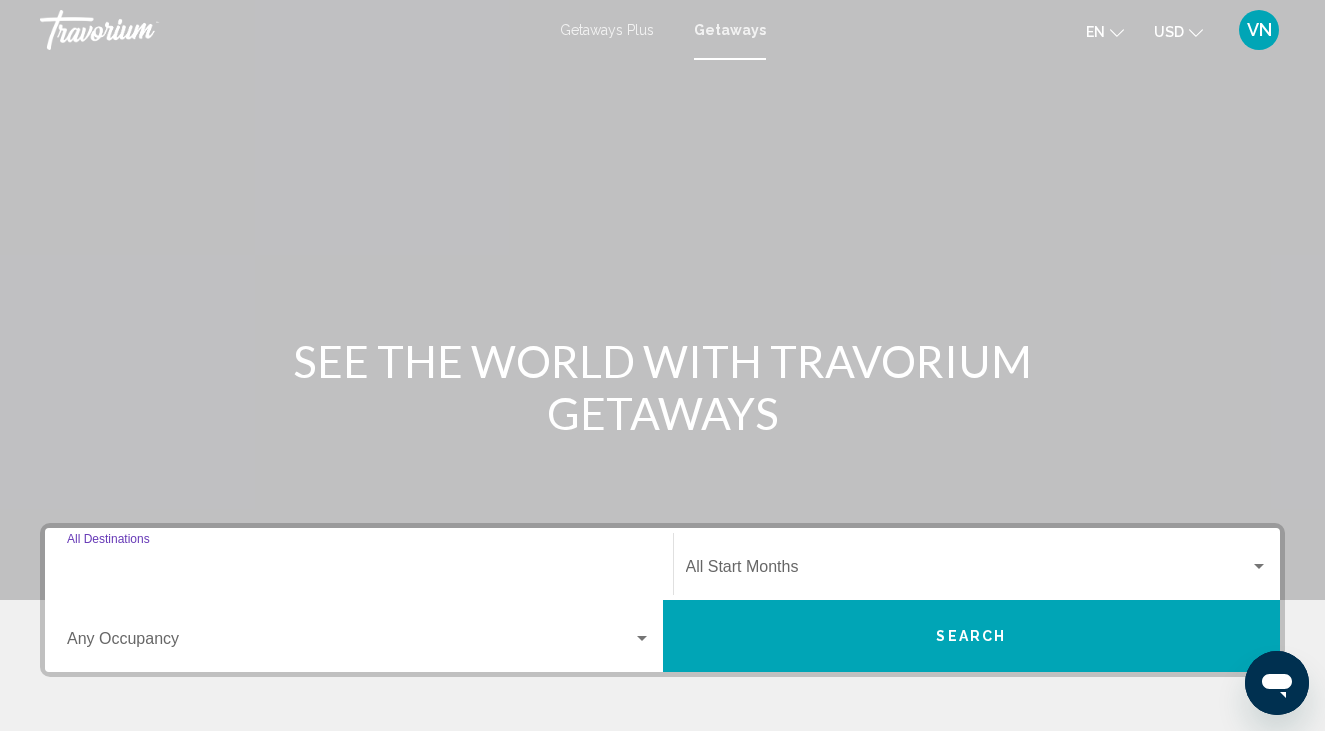 click on "Destination All Destinations" at bounding box center [359, 571] 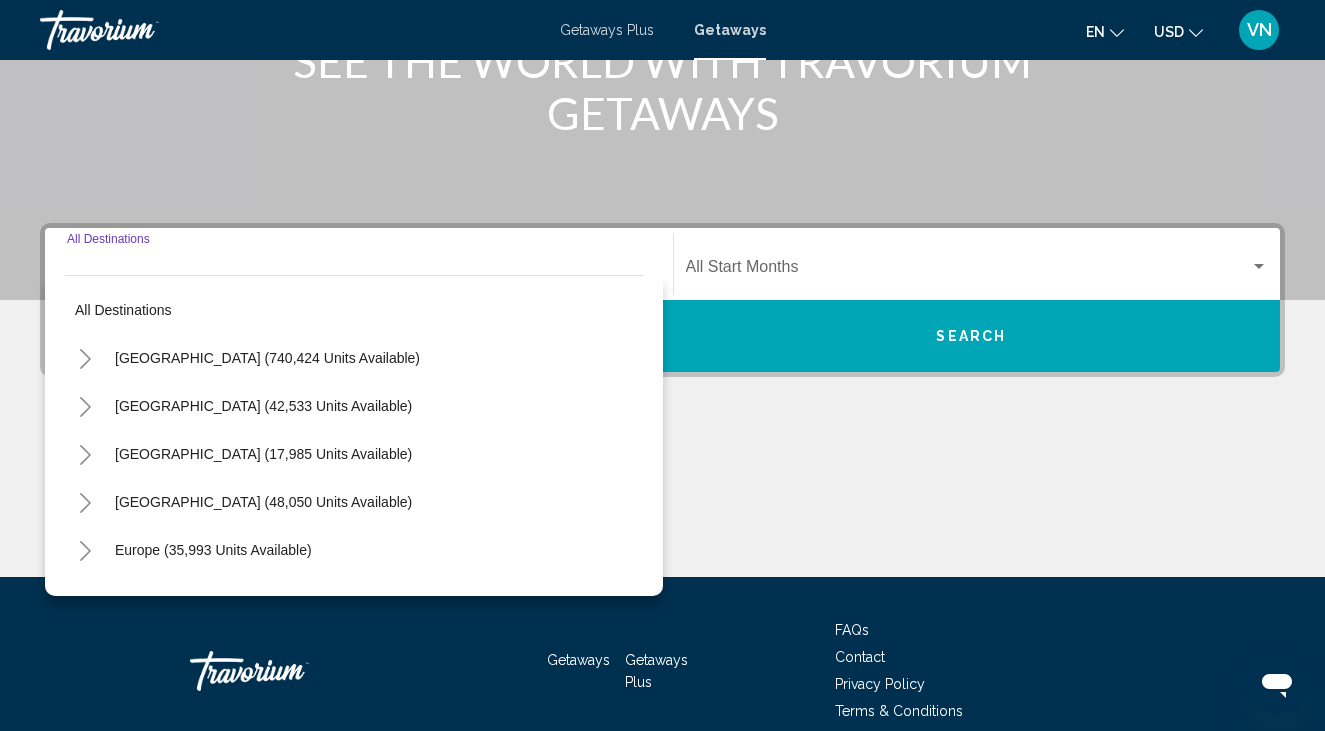 scroll, scrollTop: 391, scrollLeft: 0, axis: vertical 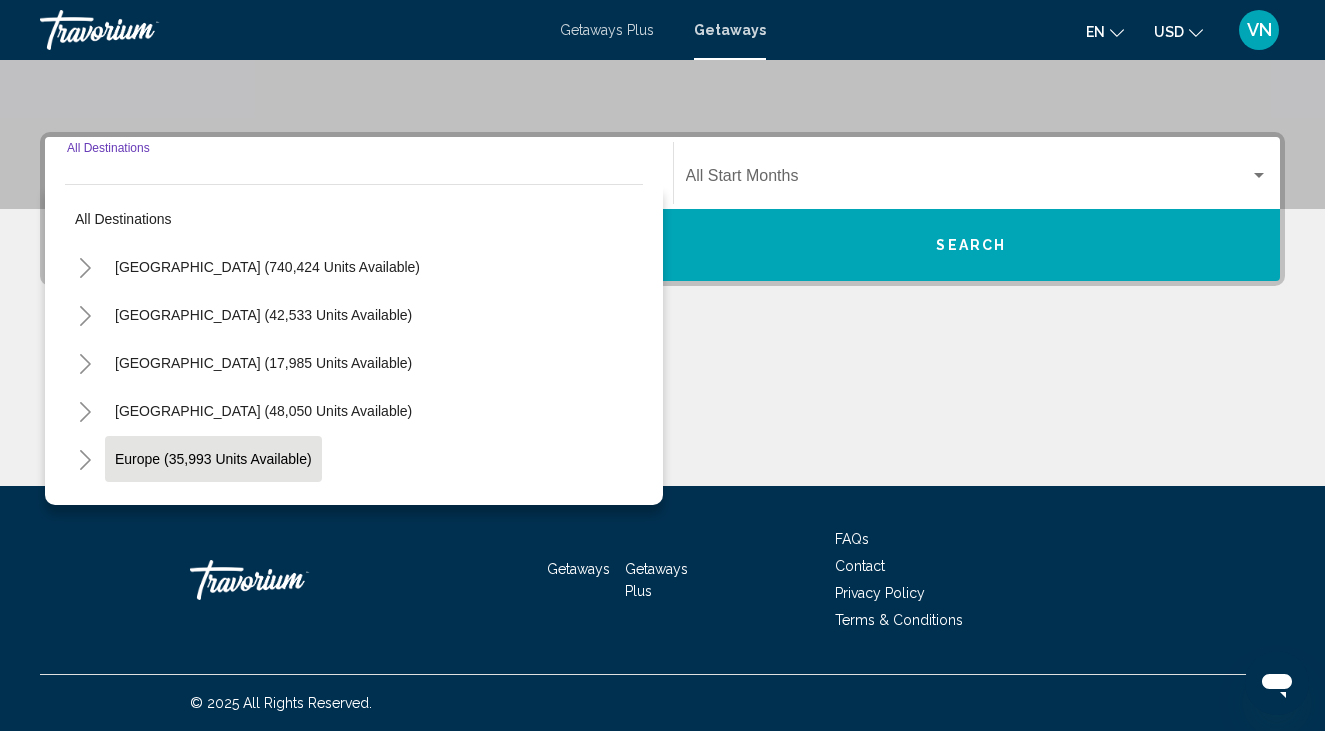 click on "Europe (35,993 units available)" at bounding box center [214, 507] 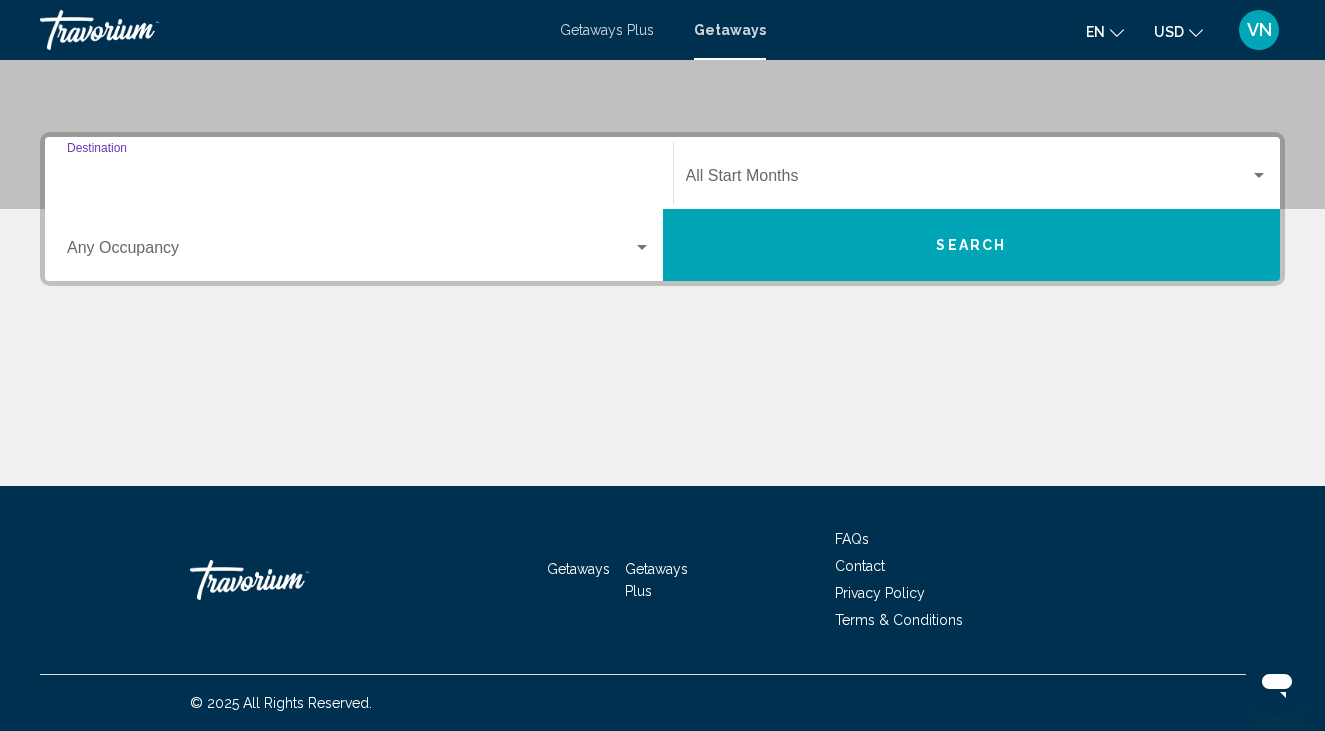 type on "**********" 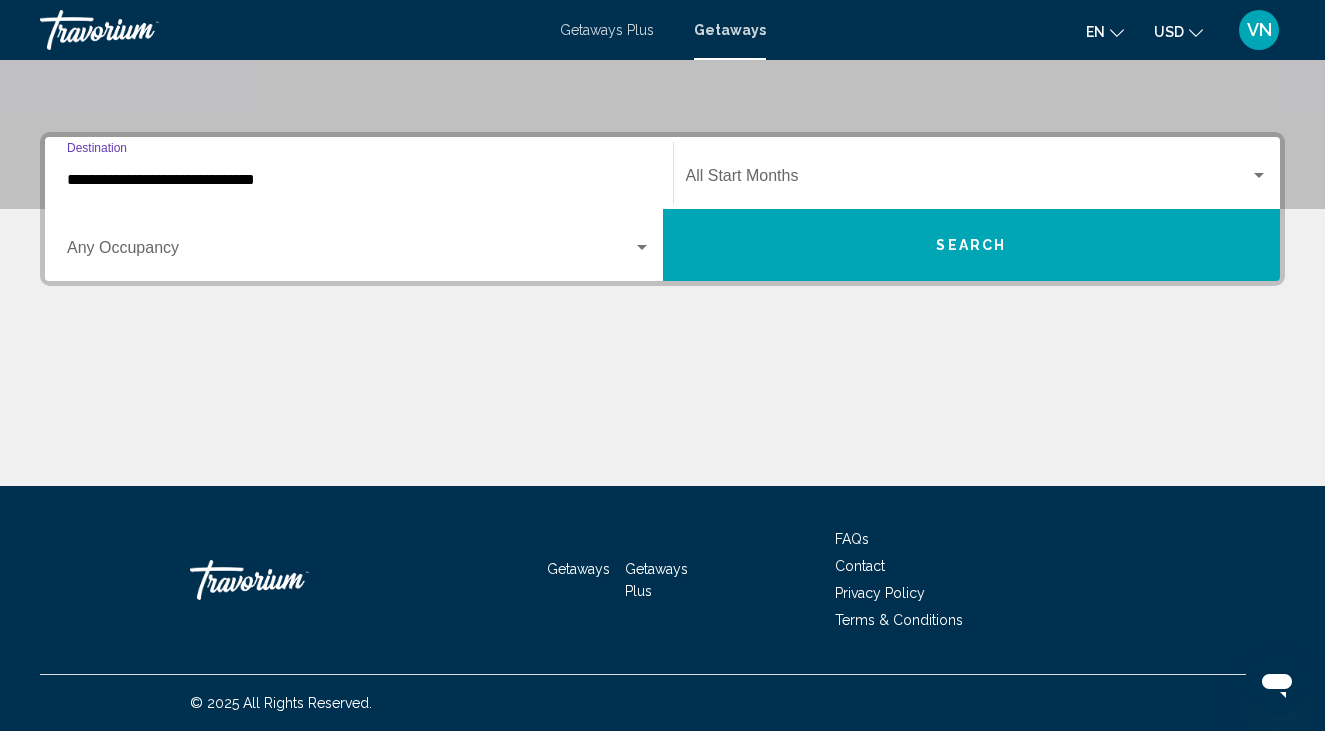 click at bounding box center (1259, 176) 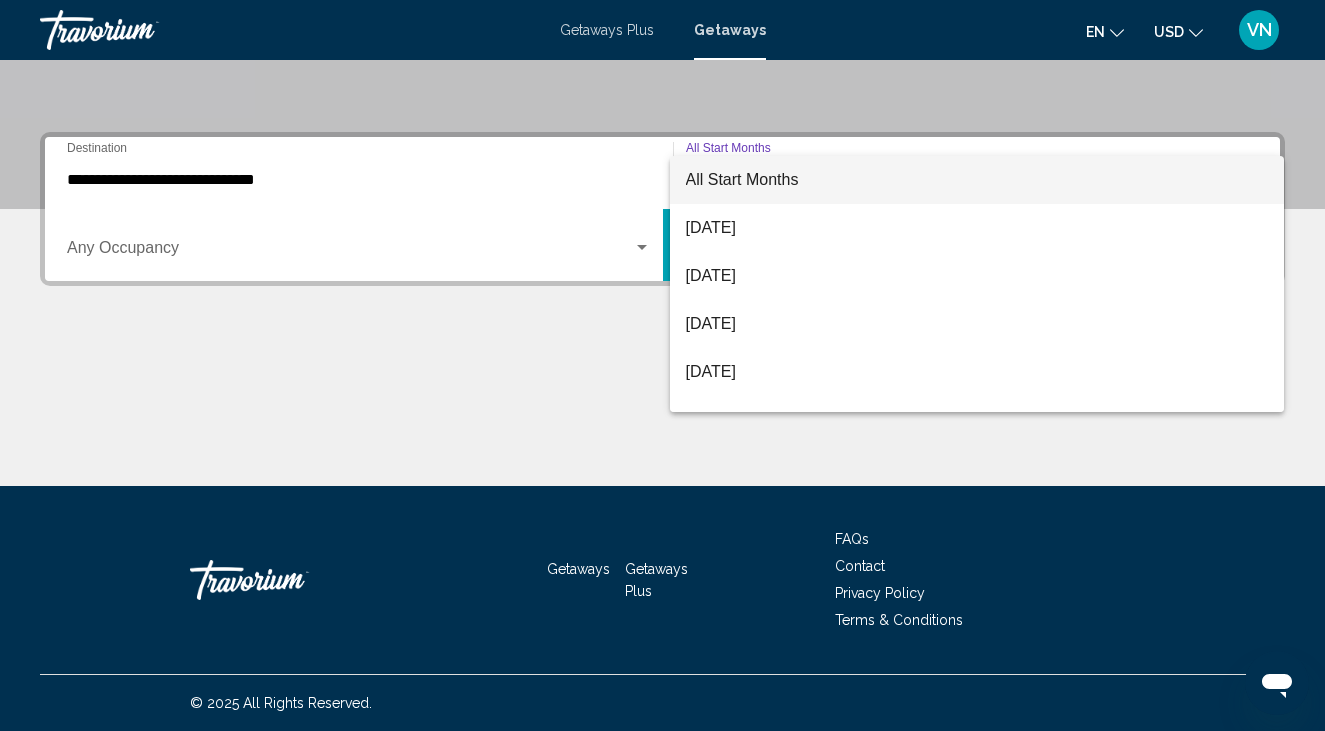 click at bounding box center (662, 365) 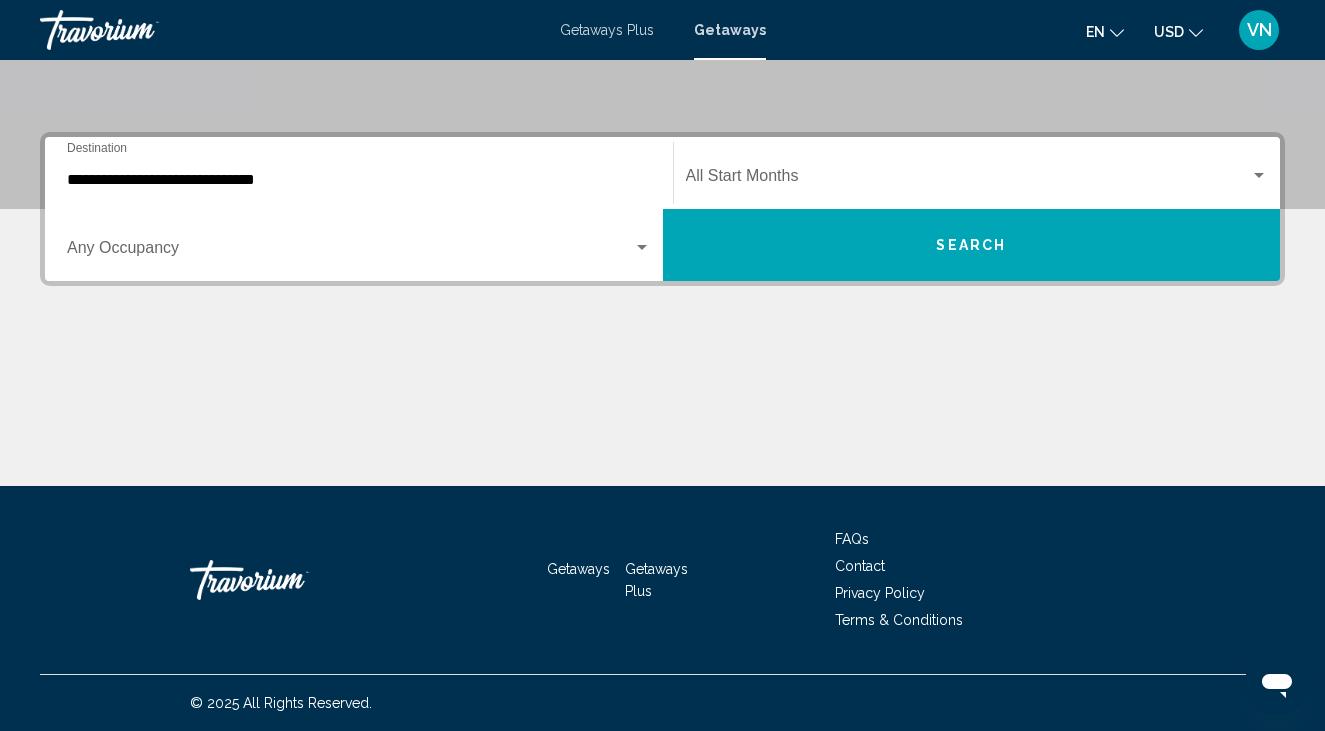 click on "Search" at bounding box center [972, 245] 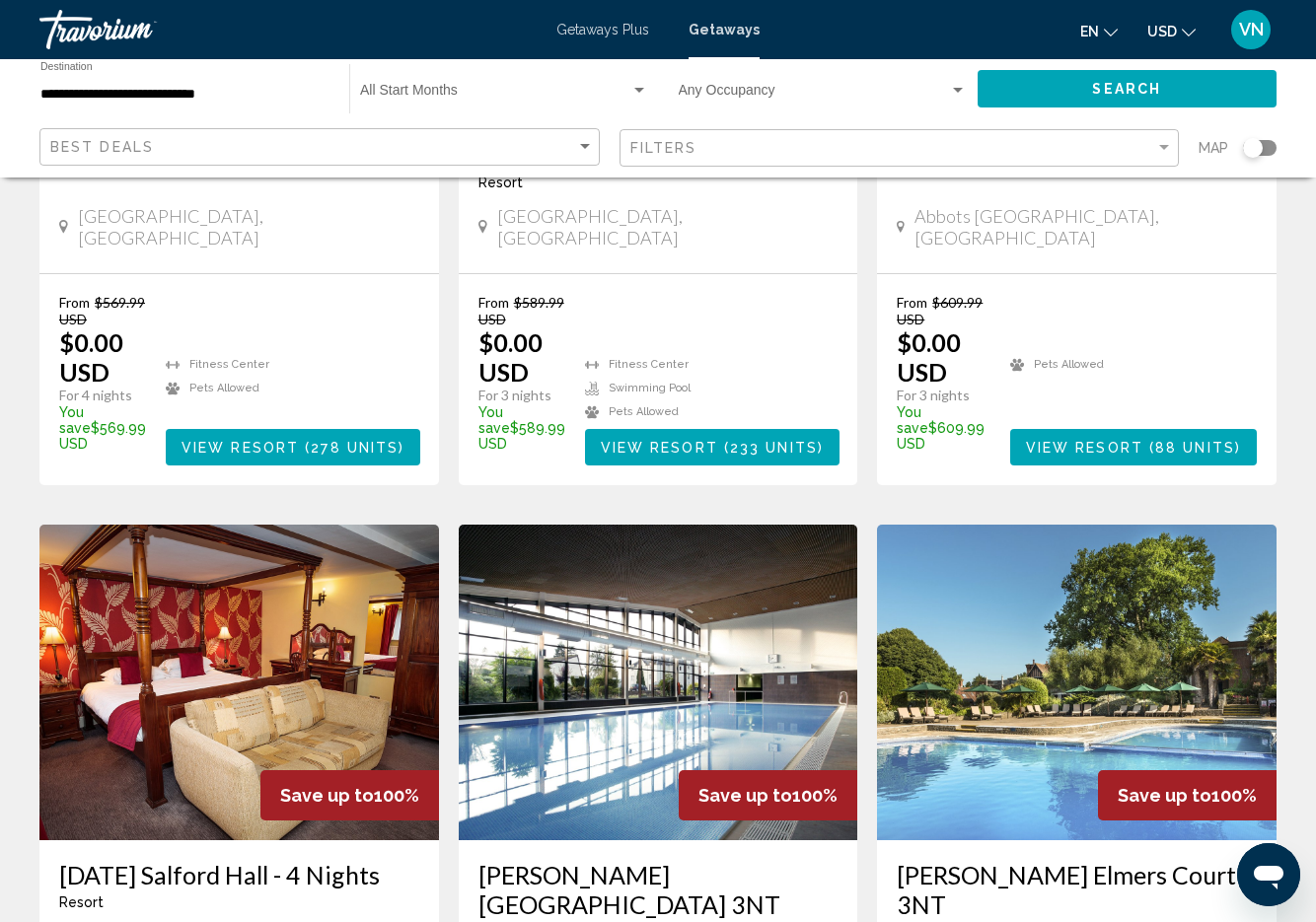 scroll, scrollTop: 563, scrollLeft: 0, axis: vertical 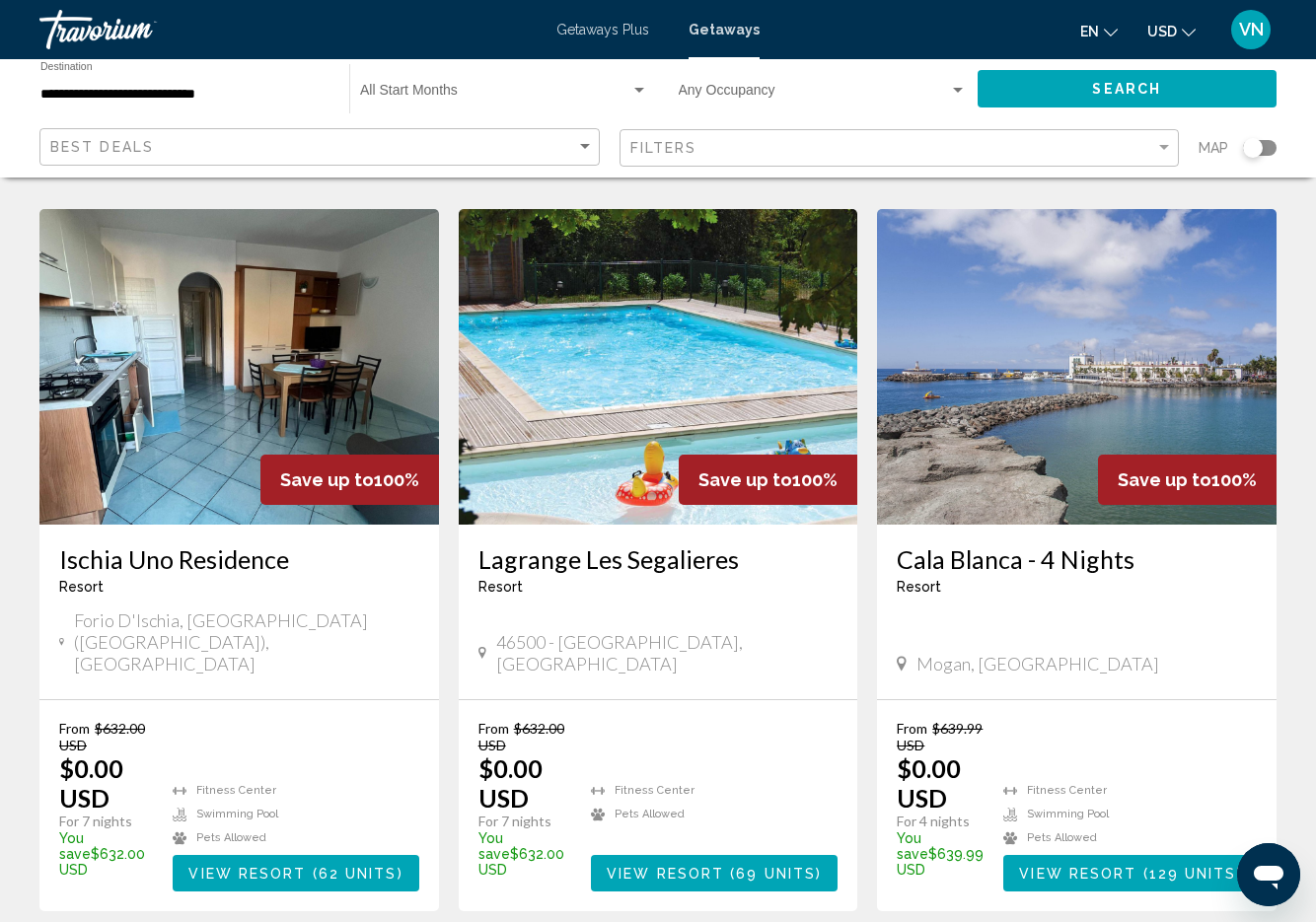 click on "View Resort" at bounding box center (665, 874) 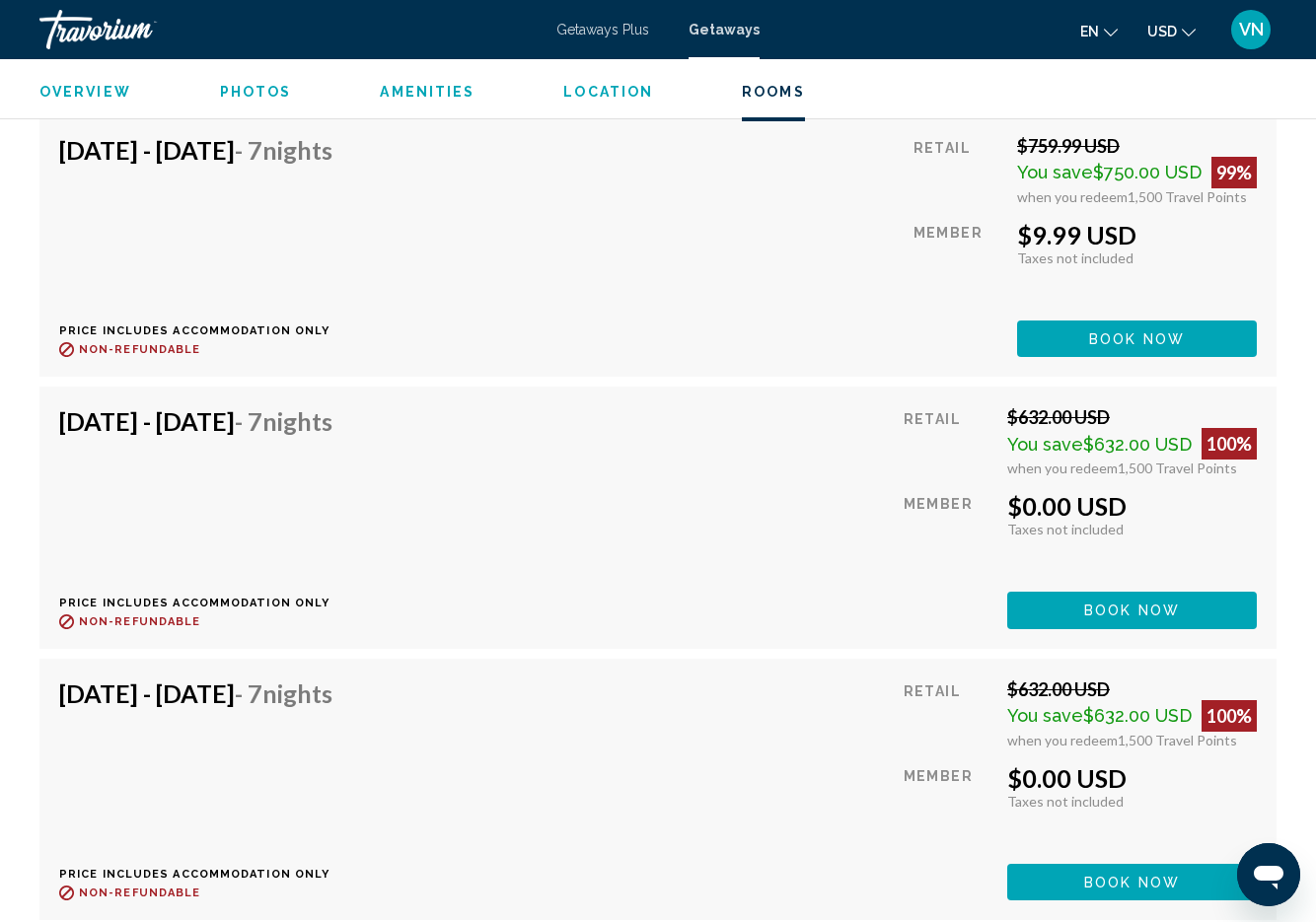 scroll, scrollTop: 5149, scrollLeft: 0, axis: vertical 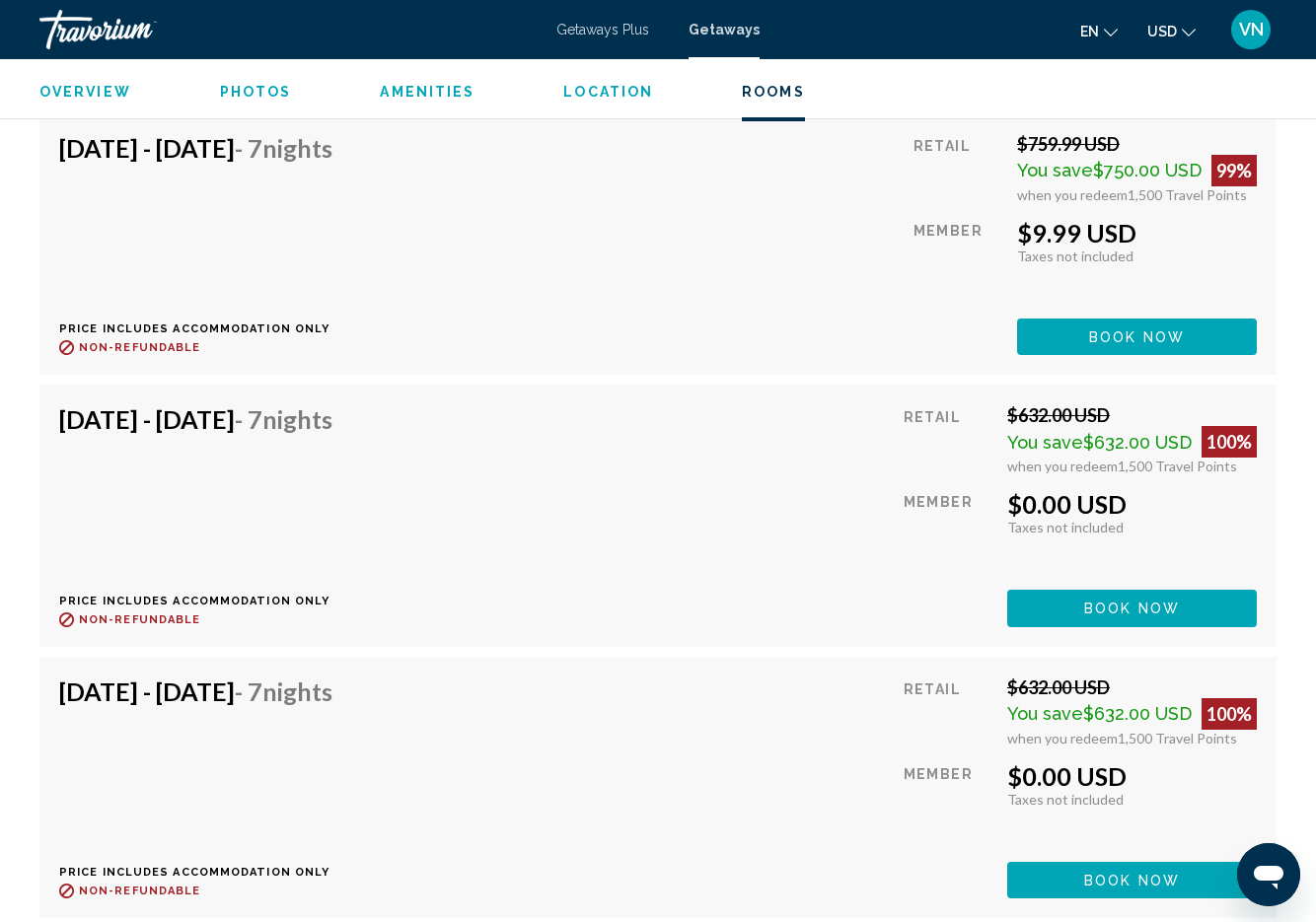 click on "[DATE] - [DATE]  - 7  Nights Price includes accommodation only
Refundable until :
Non-refundable Retail  $632.00 USD  You save  $632.00 USD   100%  when you redeem  1,500  Travel Points  Member  $0.00 USD  Taxes included Taxes not included You earn  0  Travel Points  Book now This room is no longer available. Price includes accommodation only
Refundable until
Non-refundable Book now This room is no longer available." at bounding box center (658, 515) 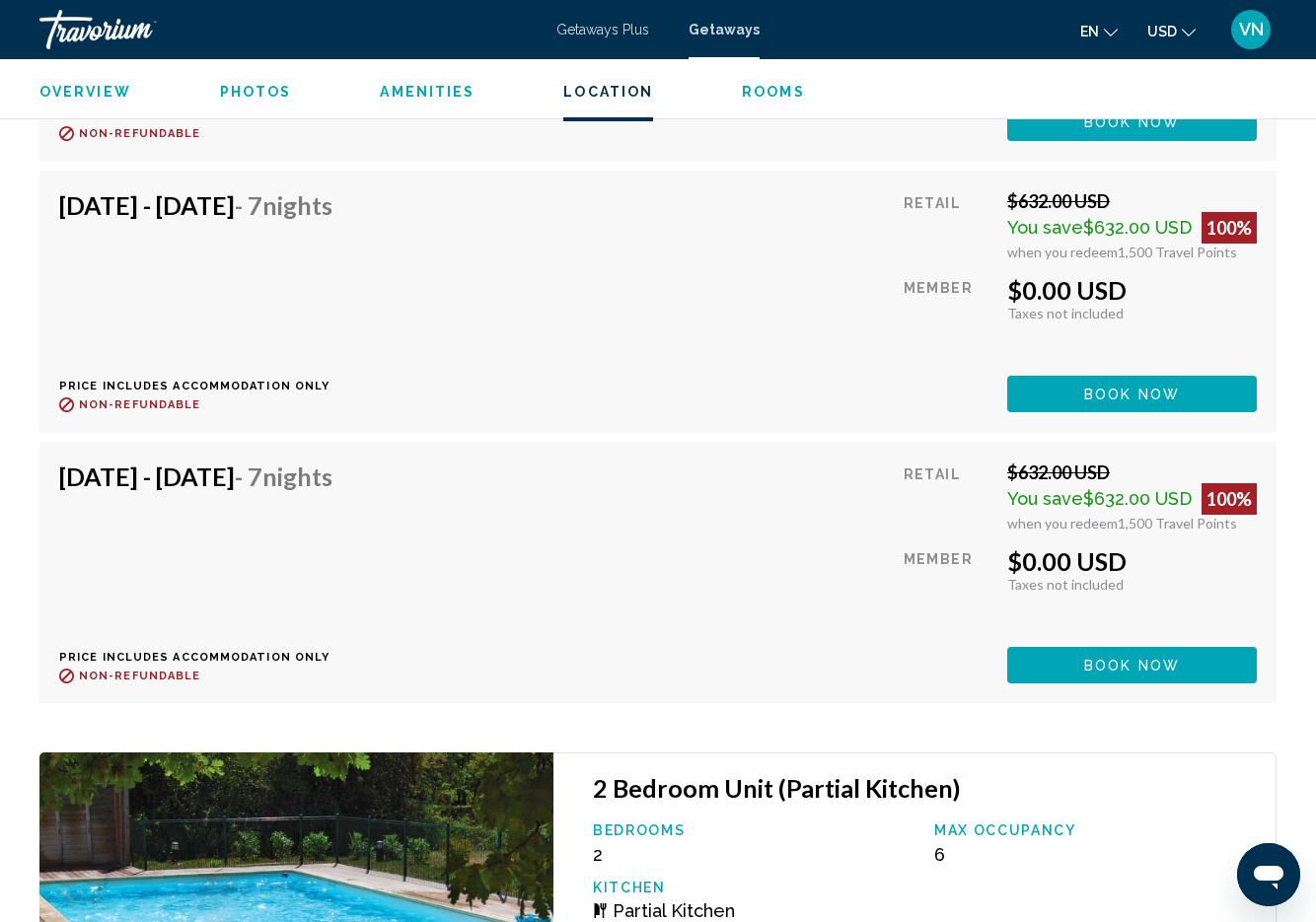 scroll, scrollTop: 5642, scrollLeft: 0, axis: vertical 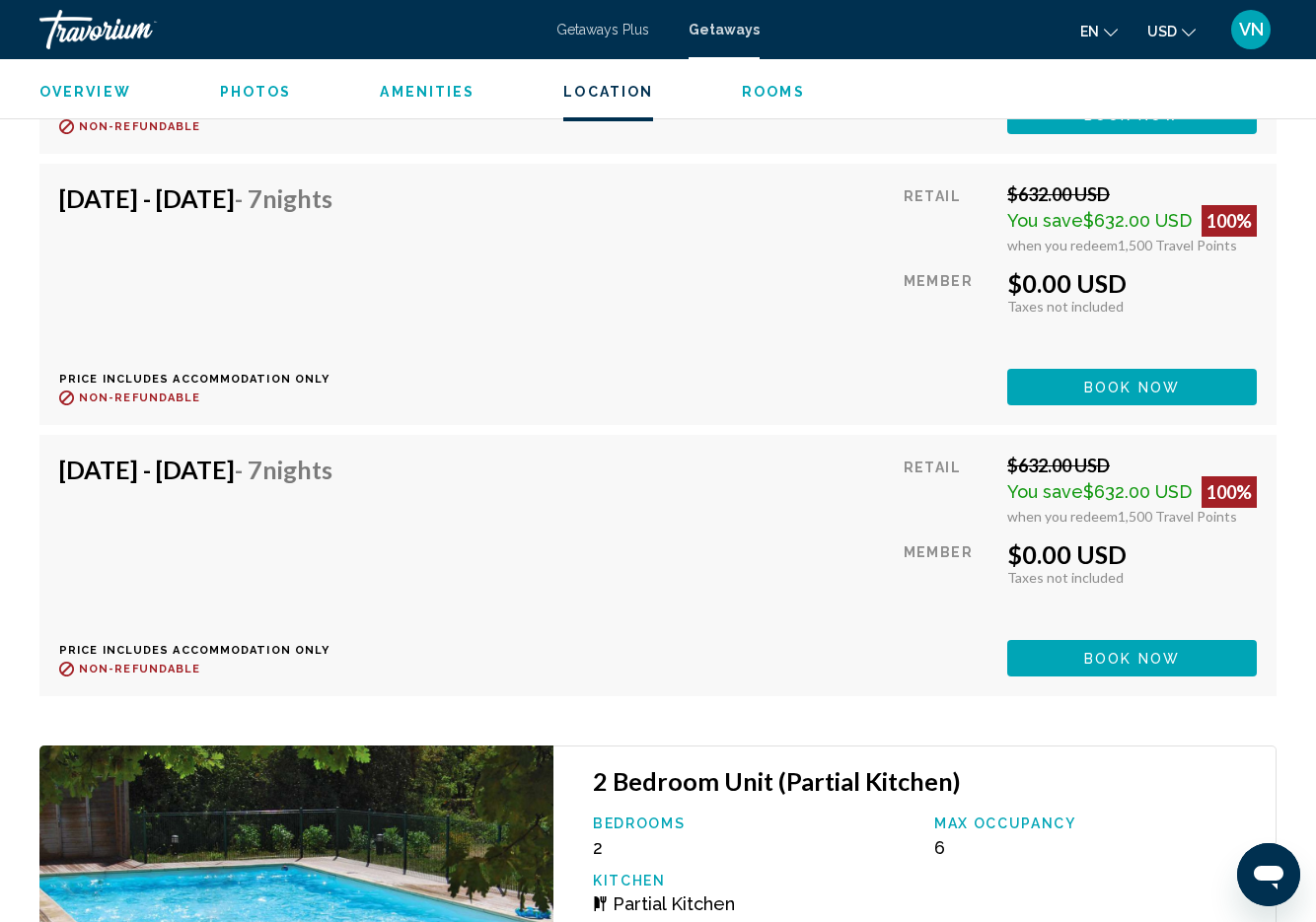 click on "Book now" at bounding box center [1136, -1243] 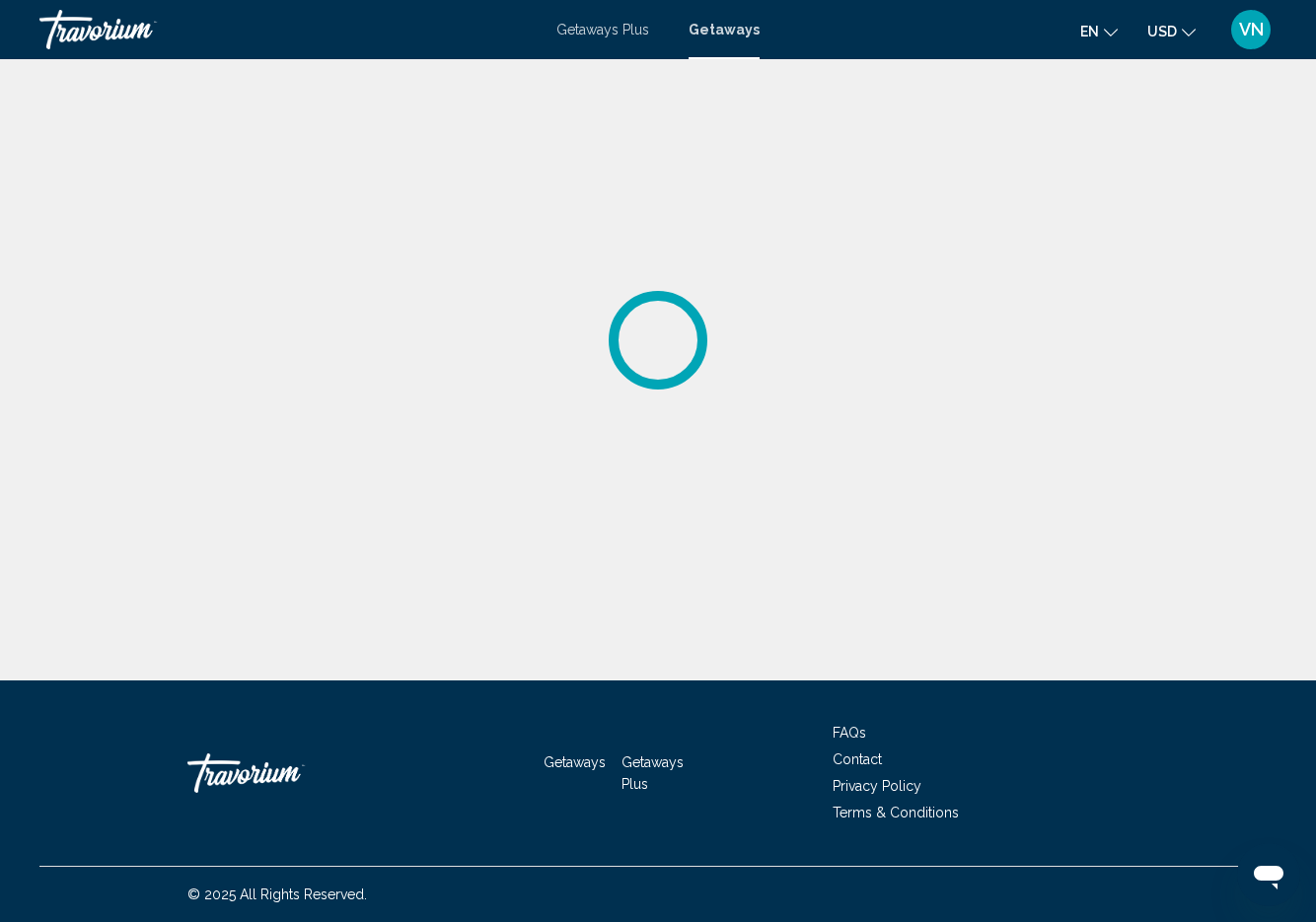 scroll, scrollTop: 0, scrollLeft: 0, axis: both 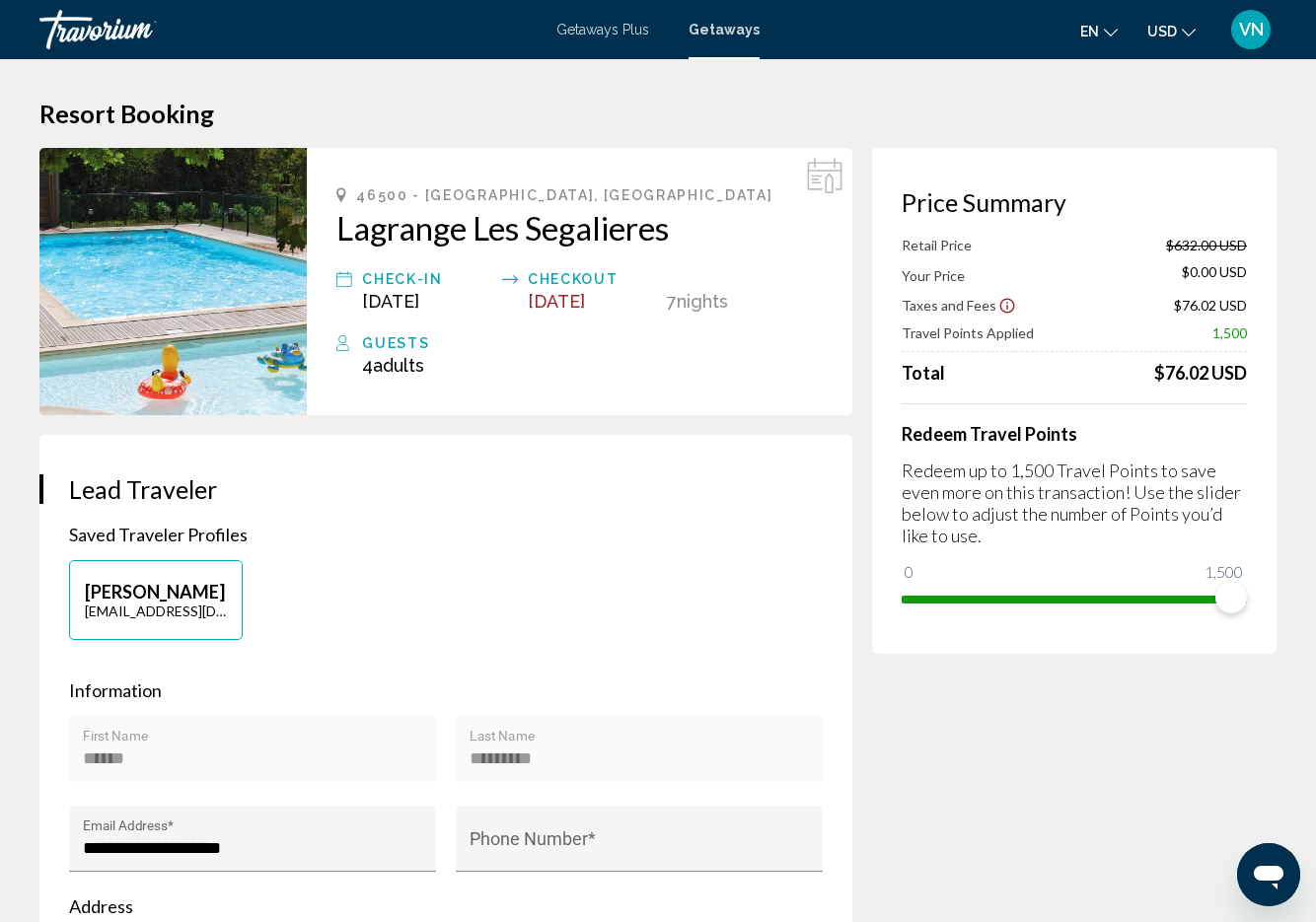 click on "Retail Price  $632.00 USD  Your Price $0.00 USD Taxes and Fees
$76.02 USD  Travel Points Applied 1,500 Total  $76.02 USD" at bounding box center [1074, 310] 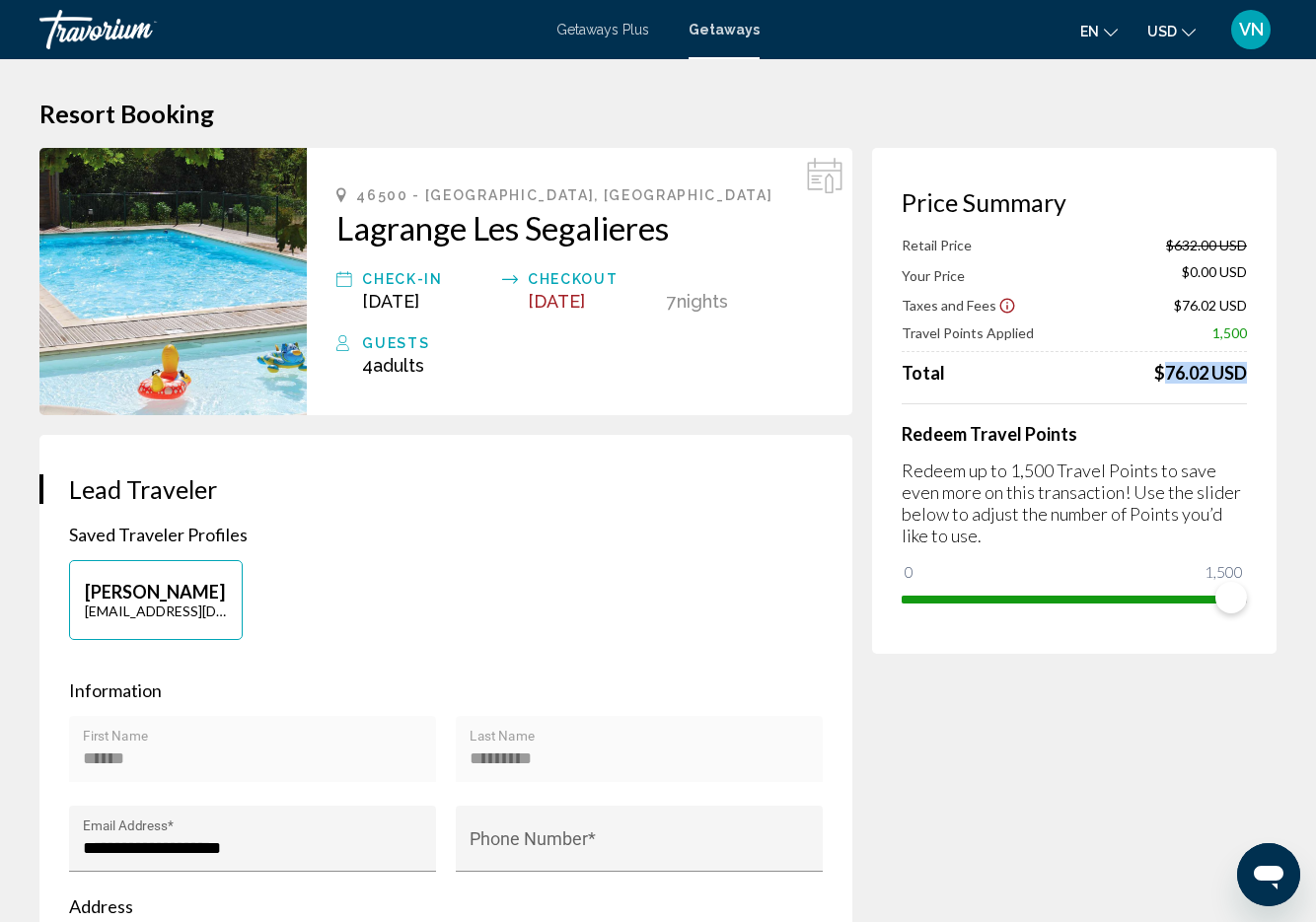 drag, startPoint x: 1131, startPoint y: 362, endPoint x: 1246, endPoint y: 379, distance: 116.24973 